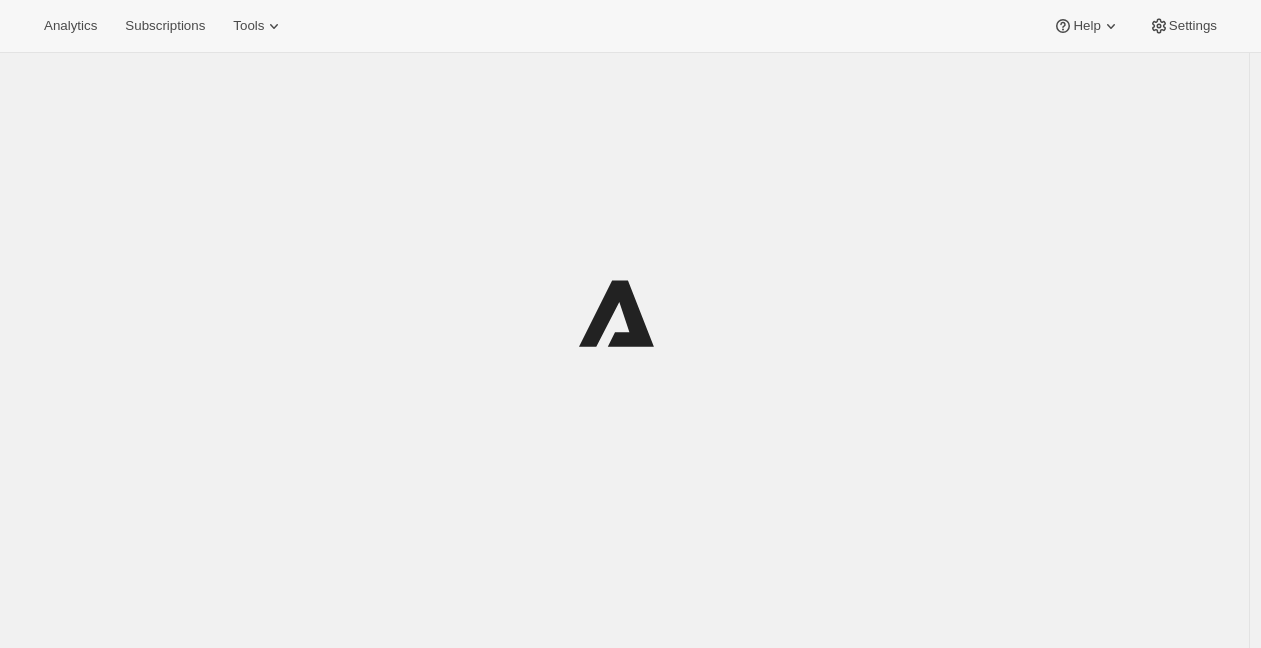 scroll, scrollTop: 0, scrollLeft: 0, axis: both 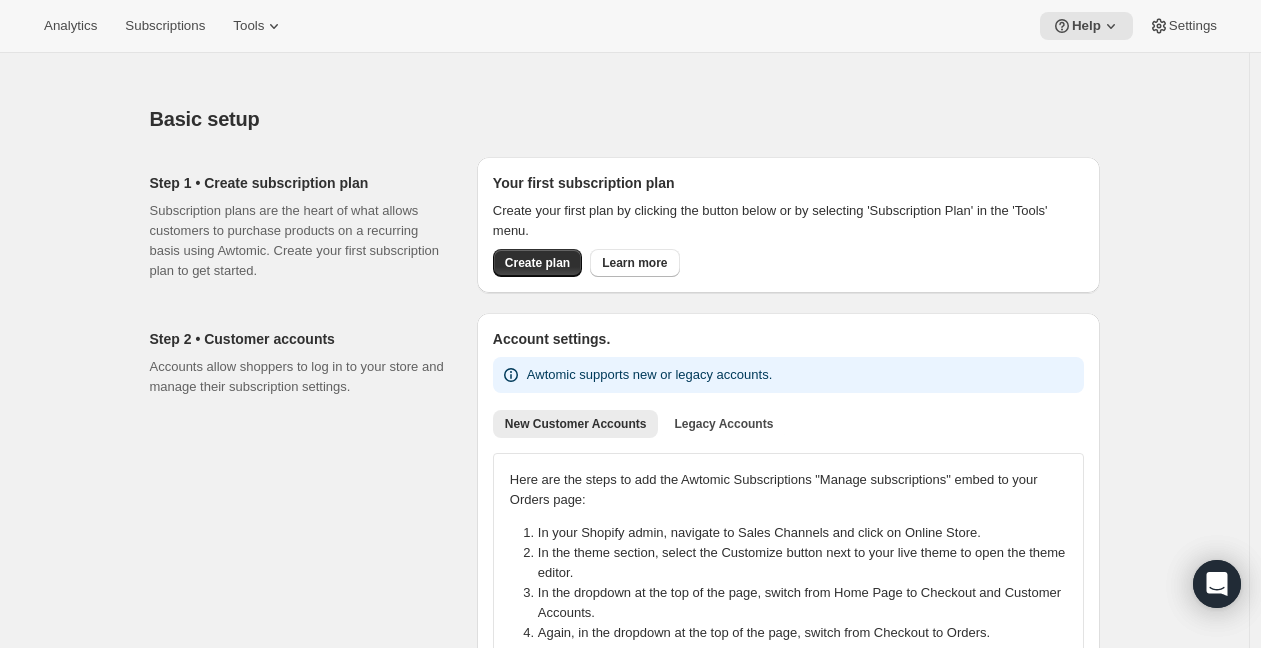 click on "Analytics Subscriptions Tools Help Settings" at bounding box center [630, 26] 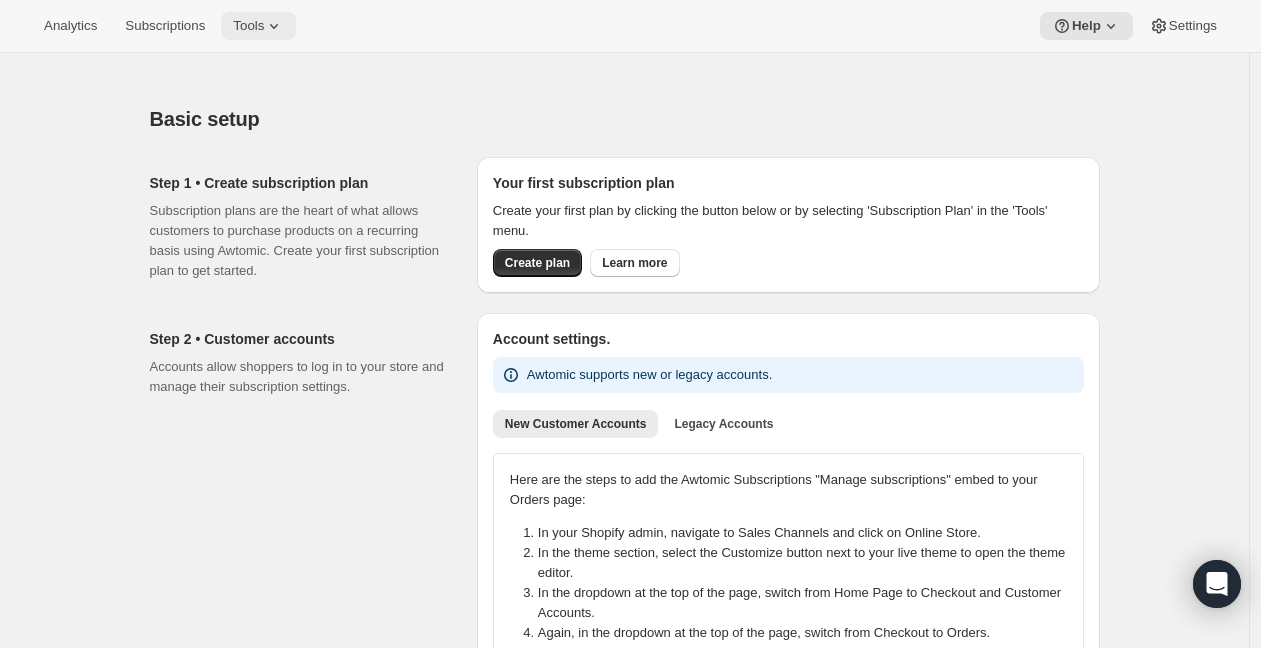 click on "Tools" at bounding box center (248, 26) 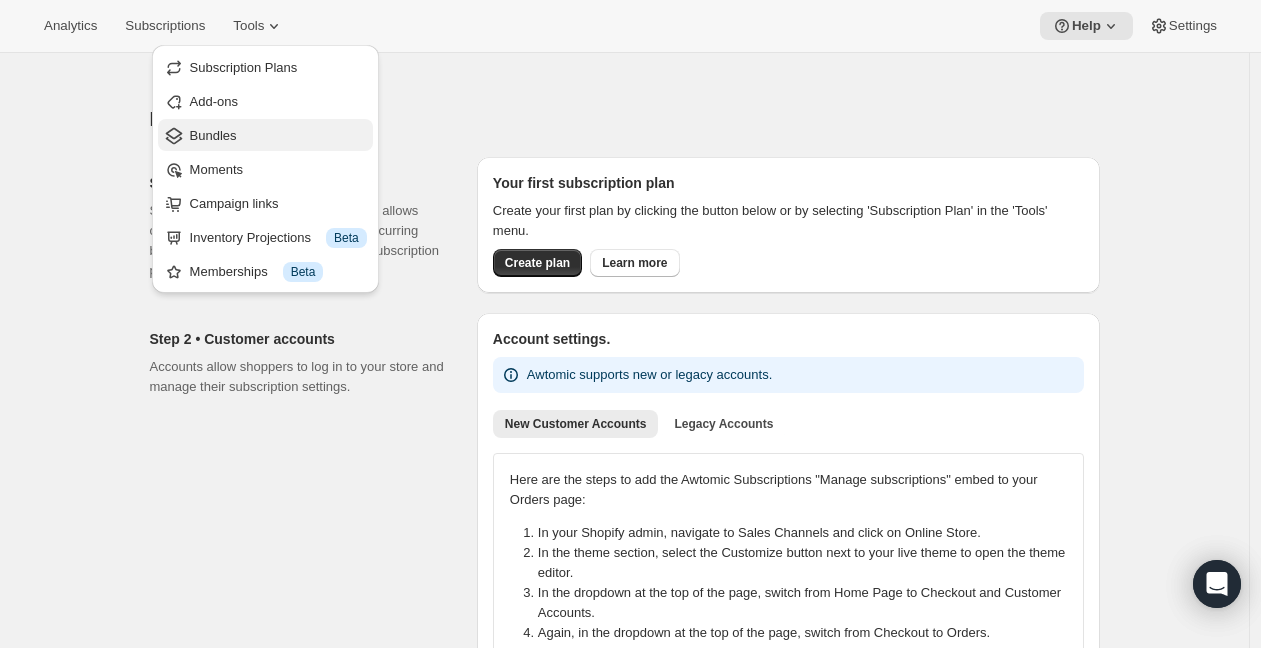 click on "Bundles" at bounding box center [278, 136] 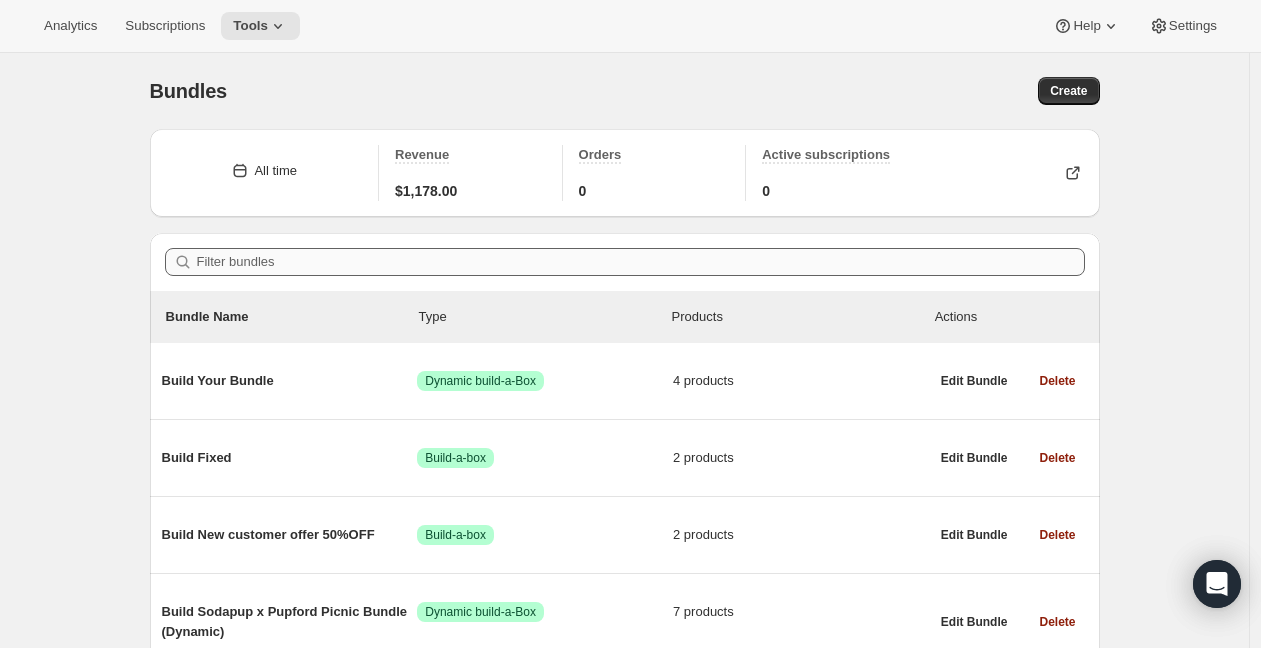 scroll, scrollTop: 177, scrollLeft: 0, axis: vertical 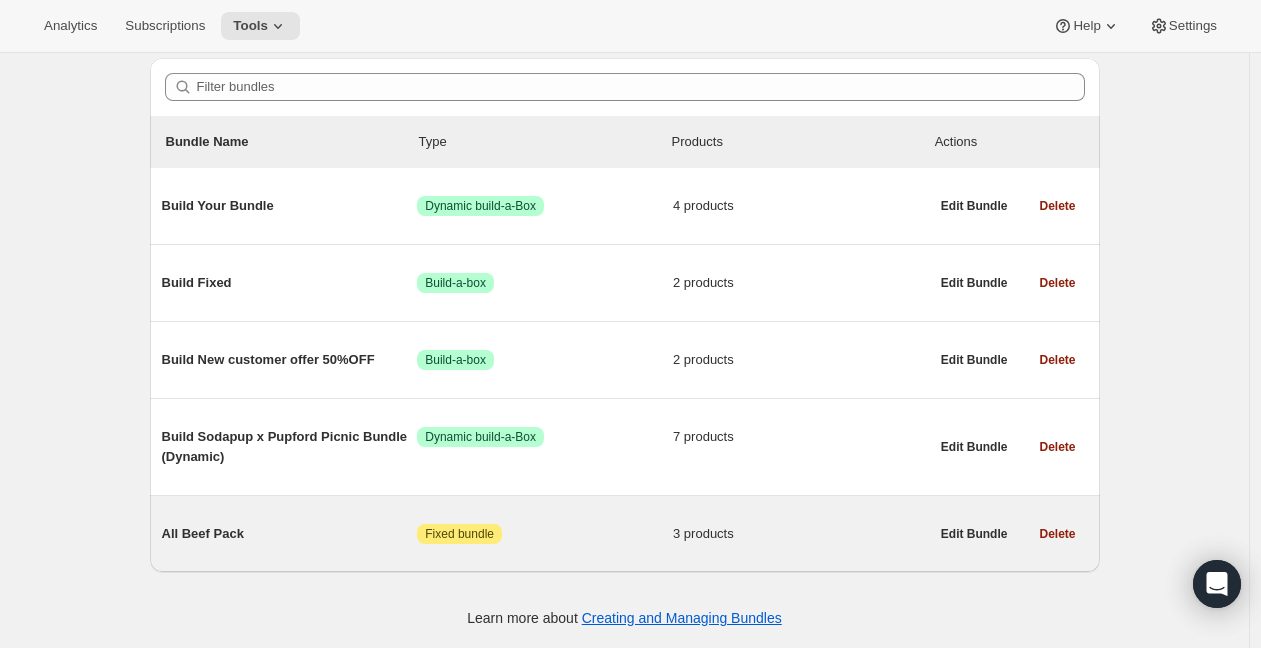 click on "All Beef Pack" at bounding box center [290, 534] 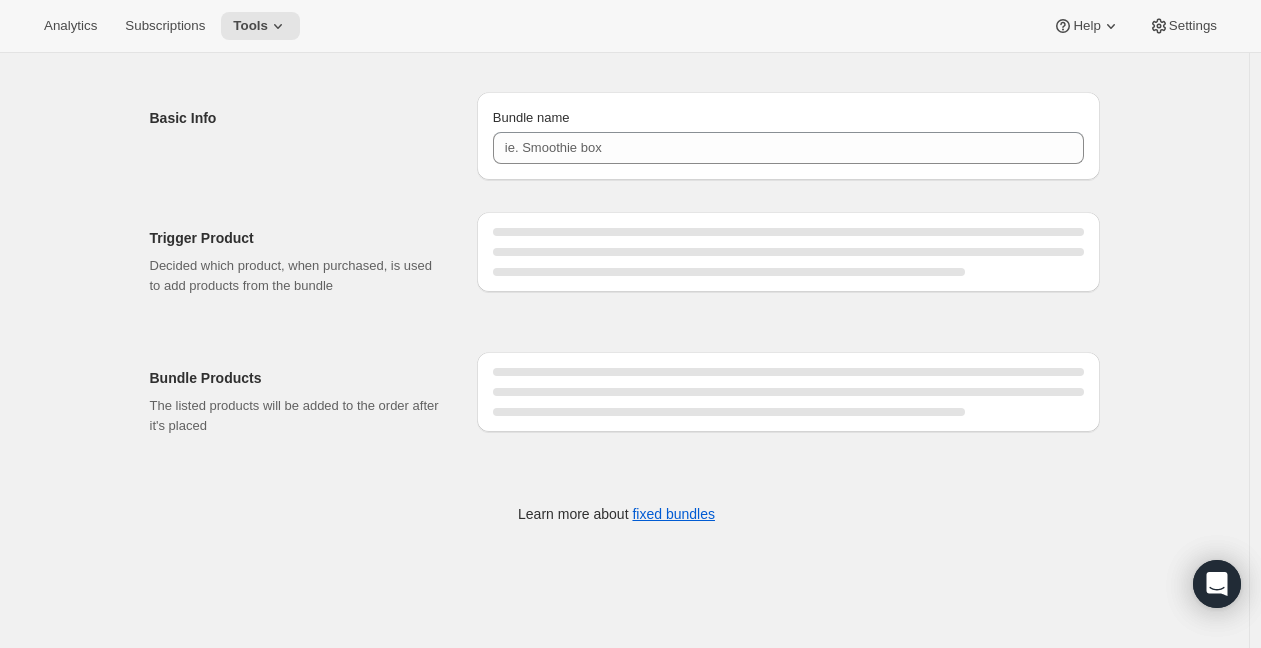 scroll, scrollTop: 0, scrollLeft: 0, axis: both 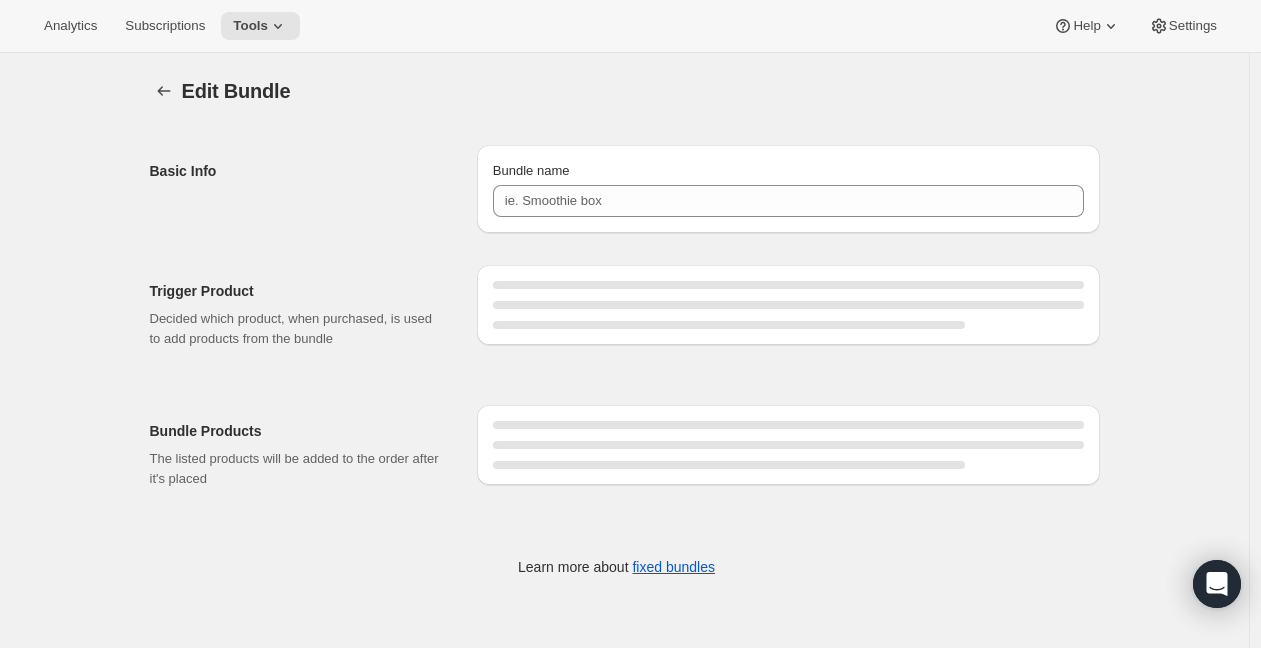 type on "All Beef Pack" 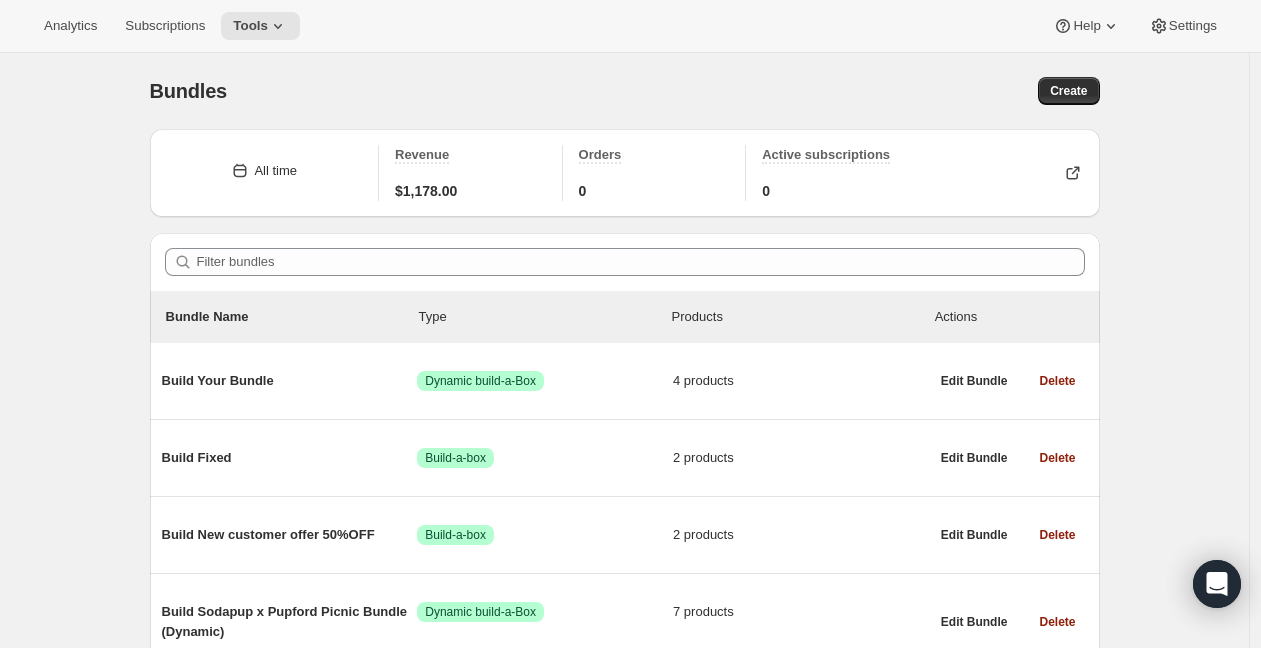 click on "Bundles. This page is ready Bundles Create" at bounding box center [625, 91] 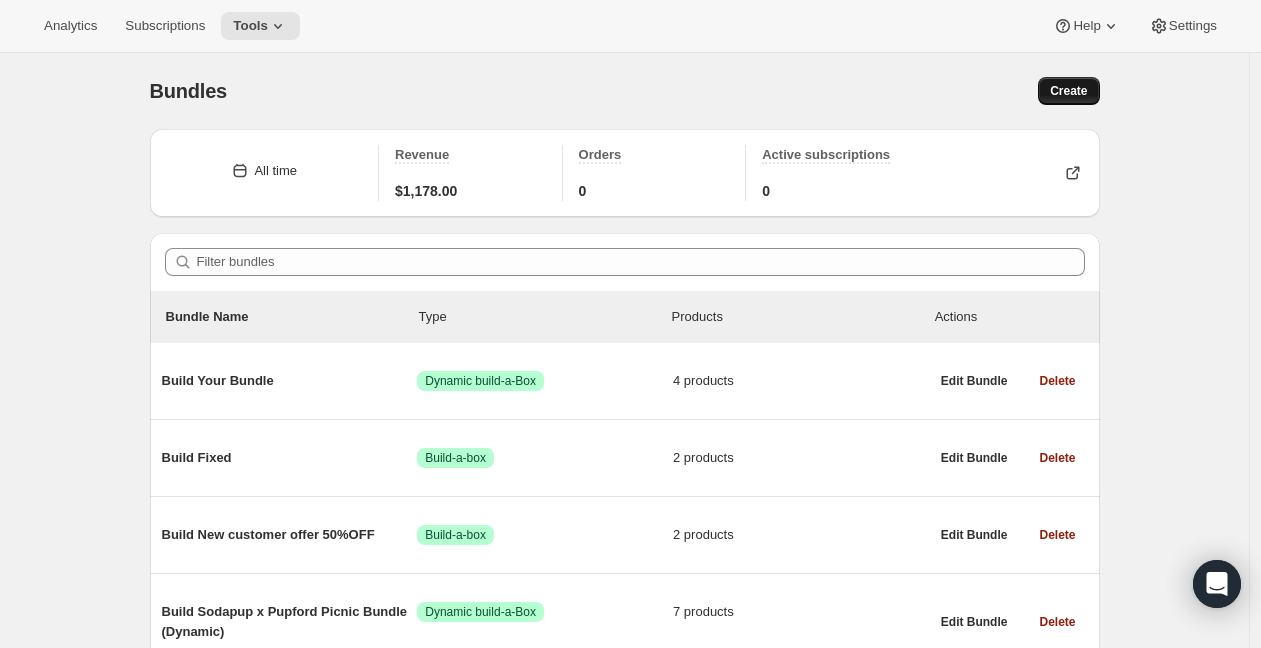 click on "Create" at bounding box center [1068, 91] 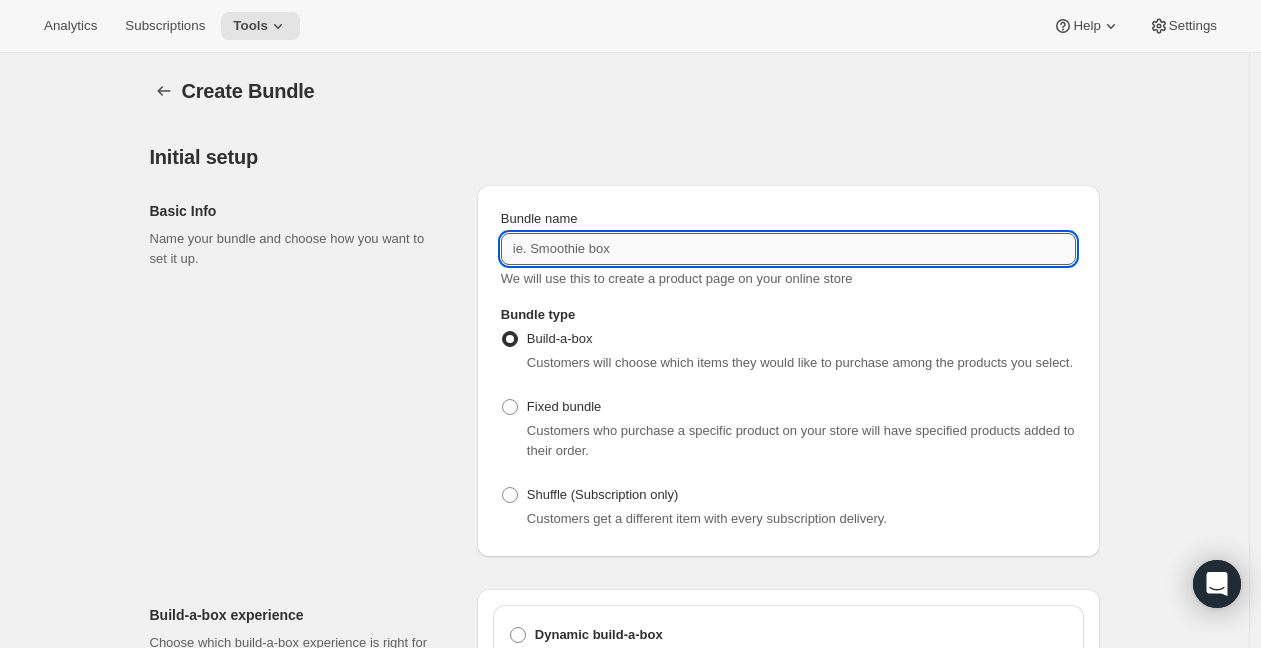 click on "Bundle name" at bounding box center [788, 249] 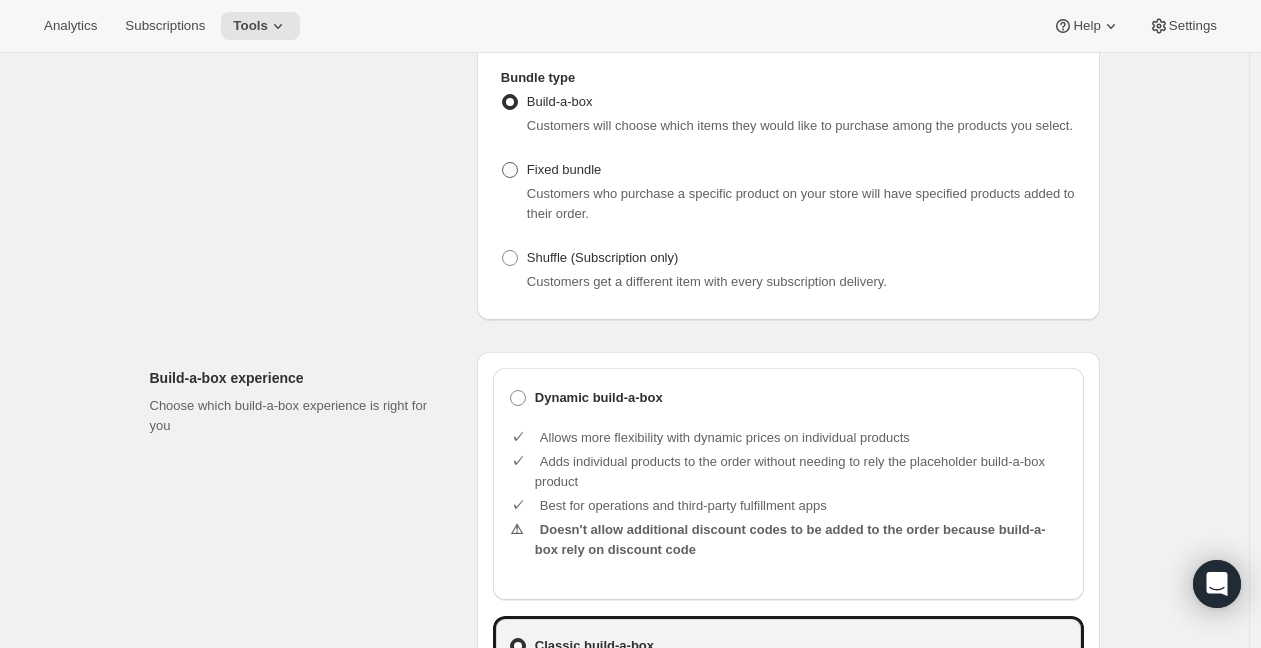 type on "TEst Fixed Bundle" 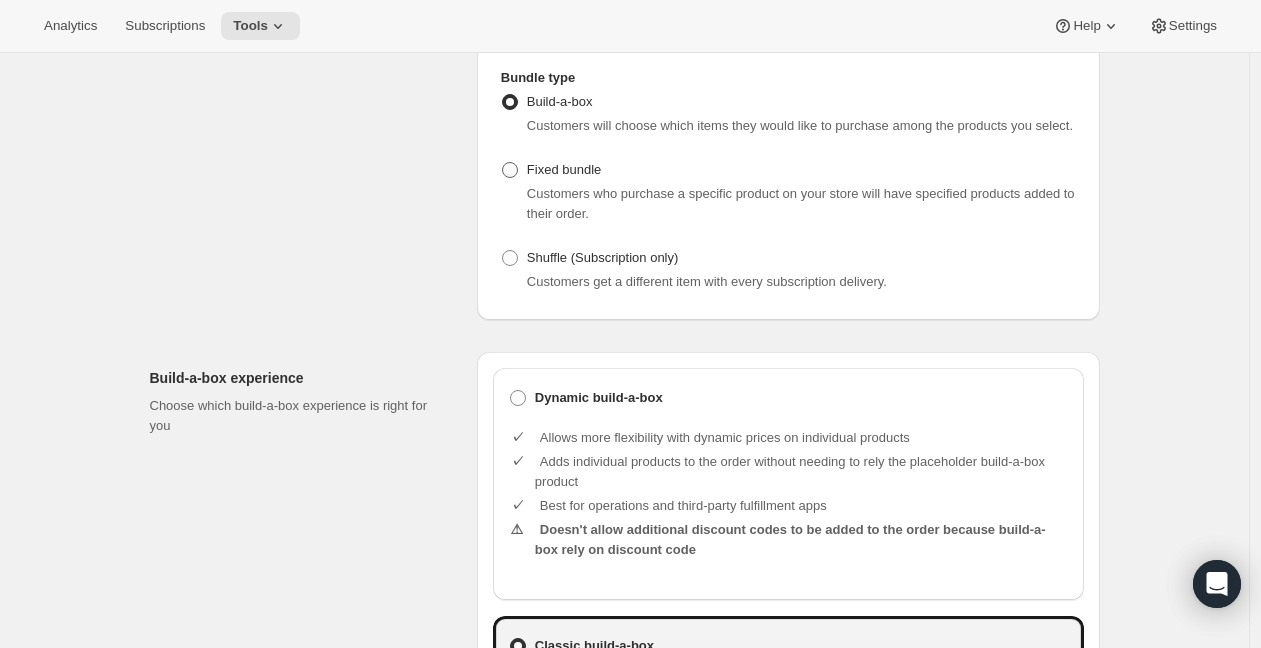 radio on "true" 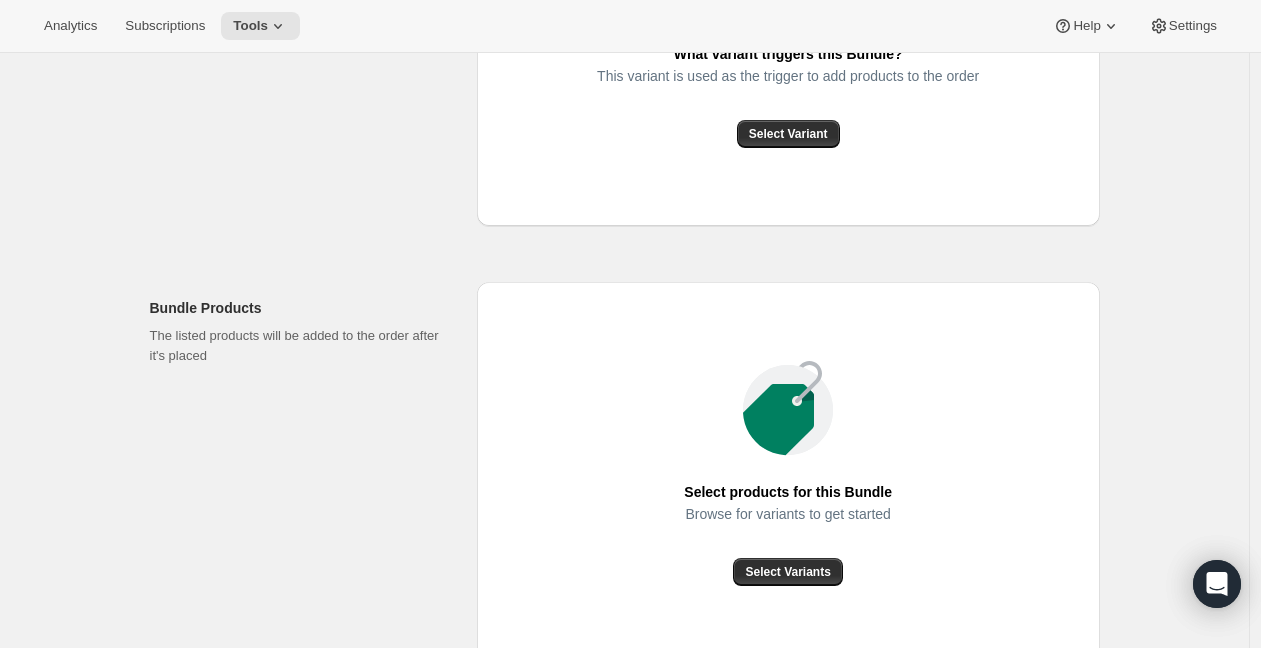 scroll, scrollTop: 685, scrollLeft: 0, axis: vertical 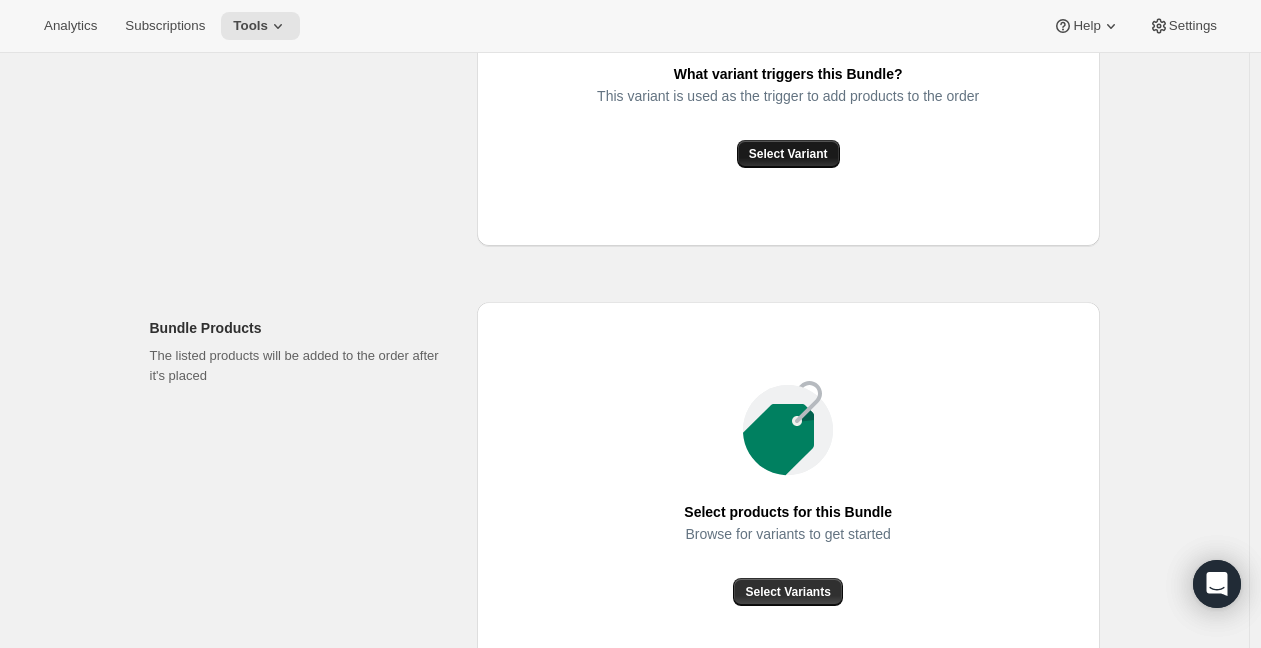 click on "Select Variant" at bounding box center (788, 154) 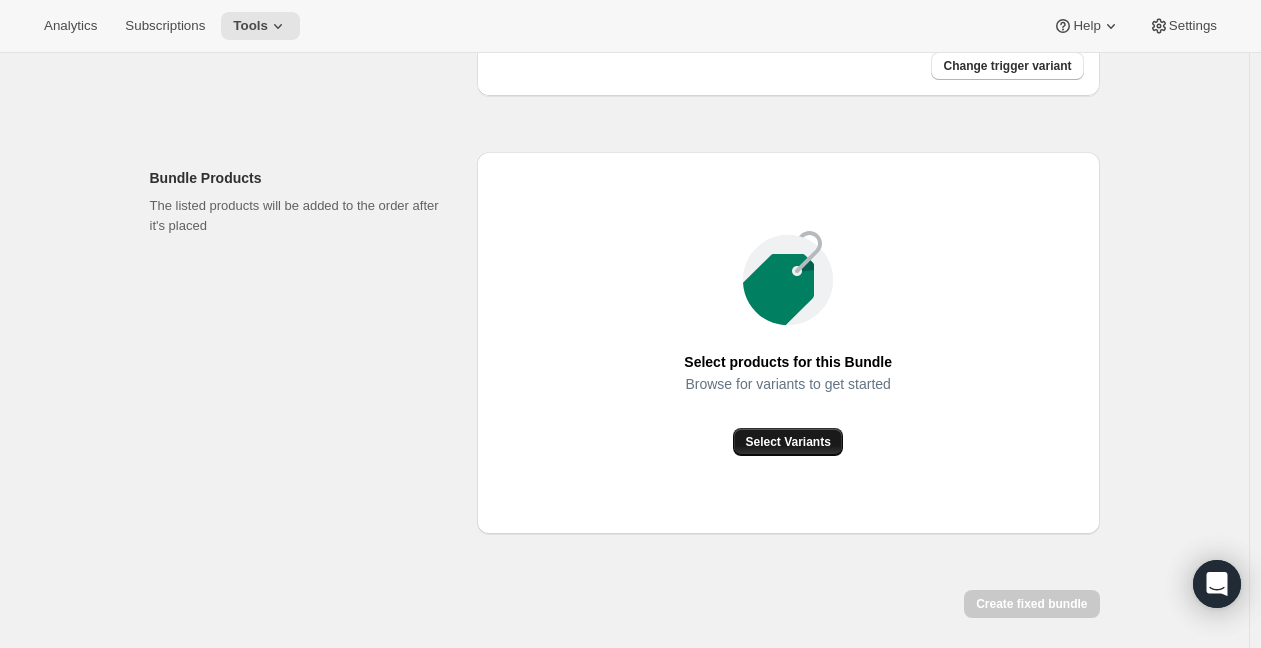 scroll, scrollTop: 637, scrollLeft: 0, axis: vertical 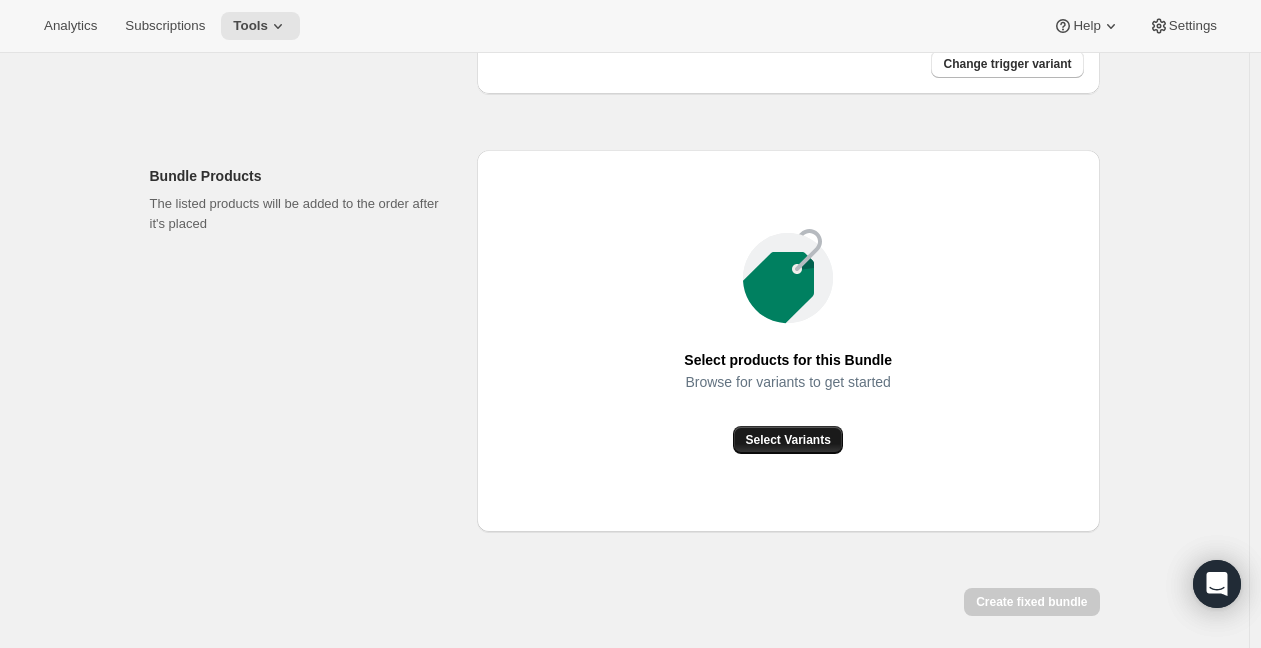 click on "Select Variants" at bounding box center (787, 440) 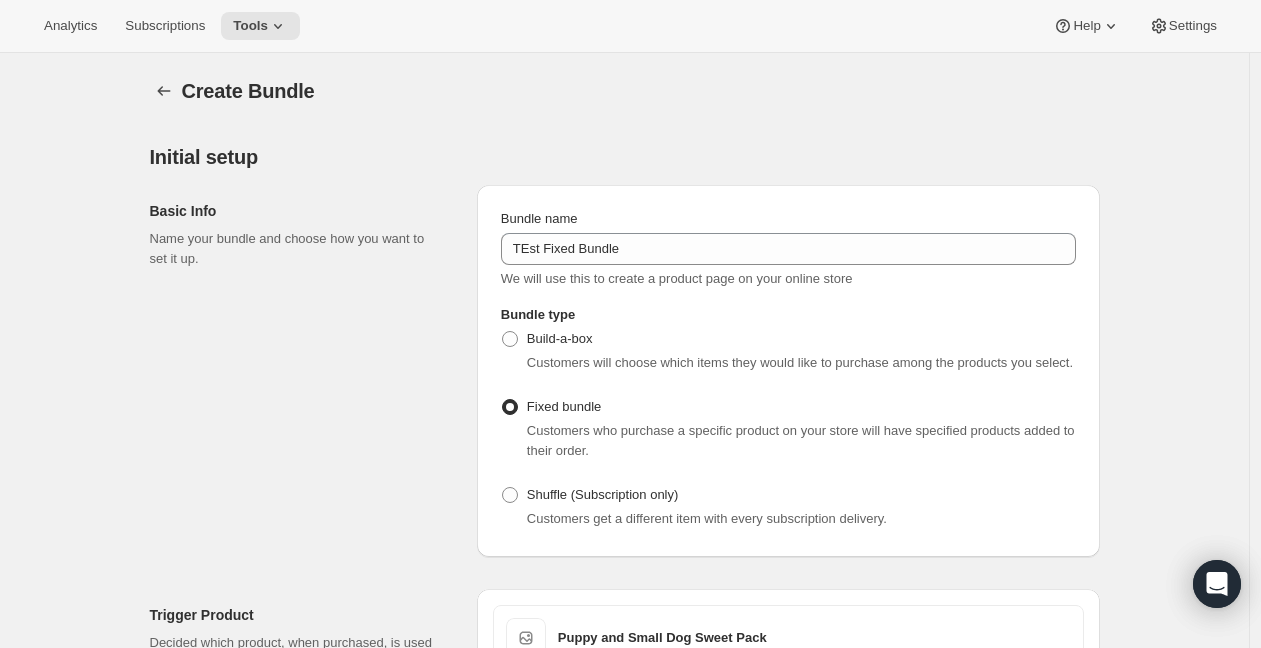 scroll, scrollTop: 691, scrollLeft: 0, axis: vertical 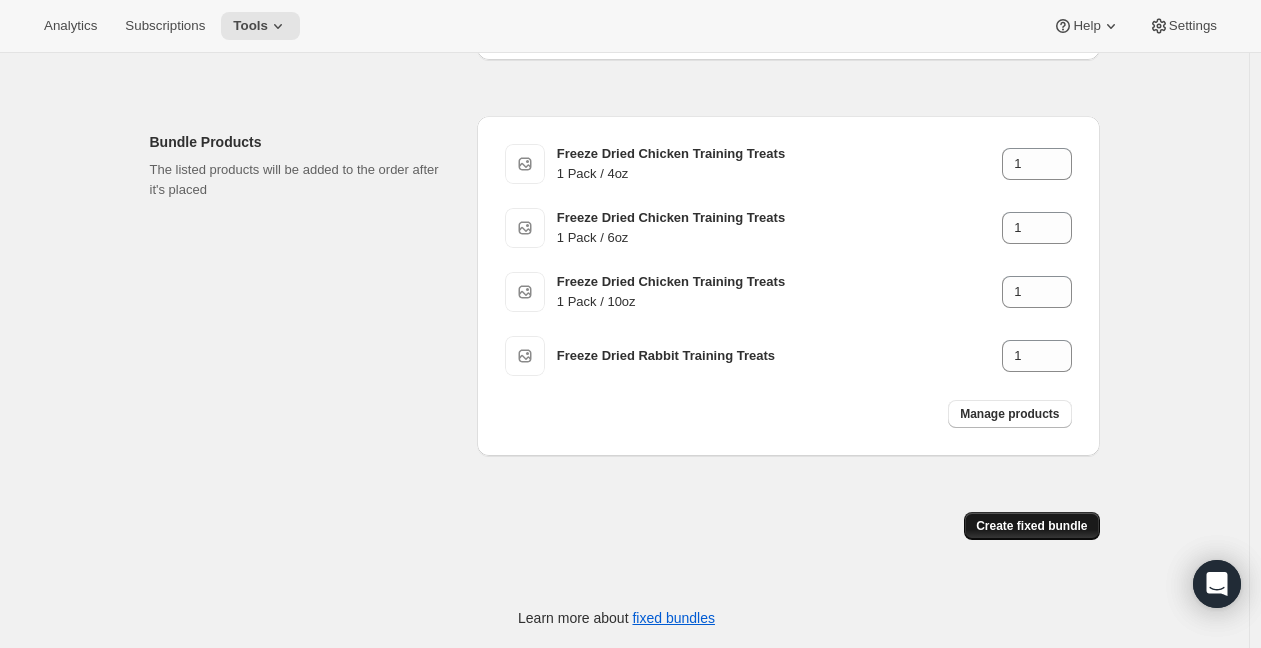 click on "Create fixed bundle" at bounding box center [1031, 526] 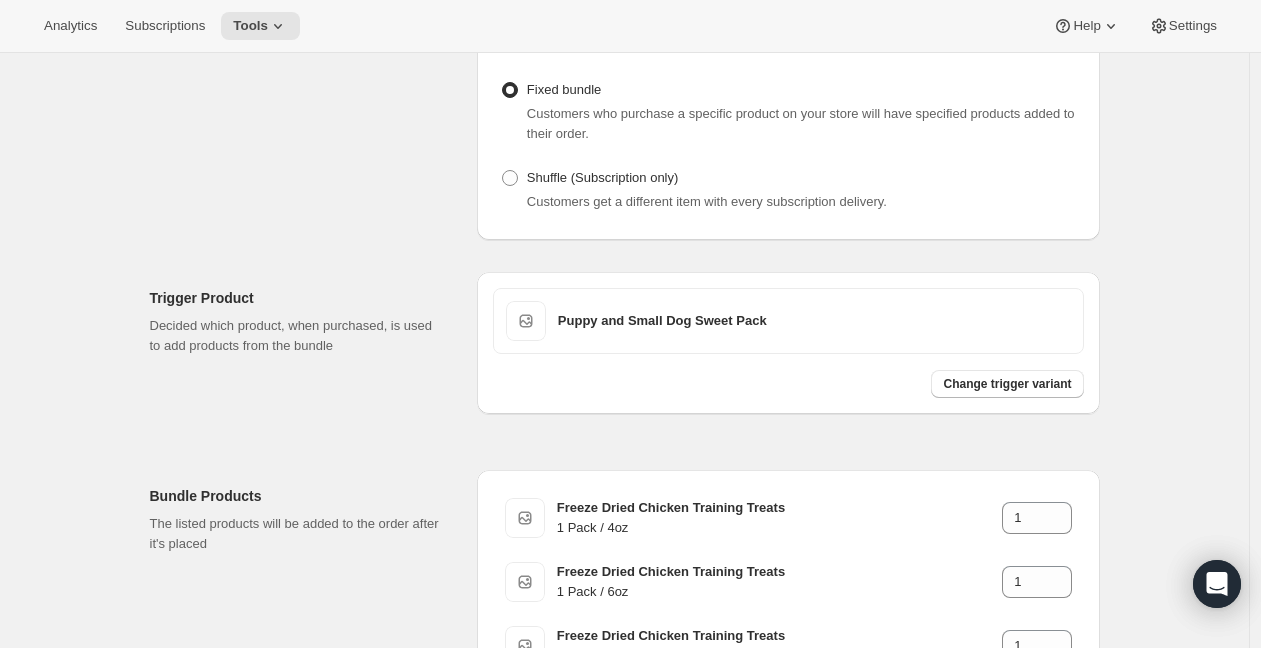 scroll, scrollTop: 98, scrollLeft: 0, axis: vertical 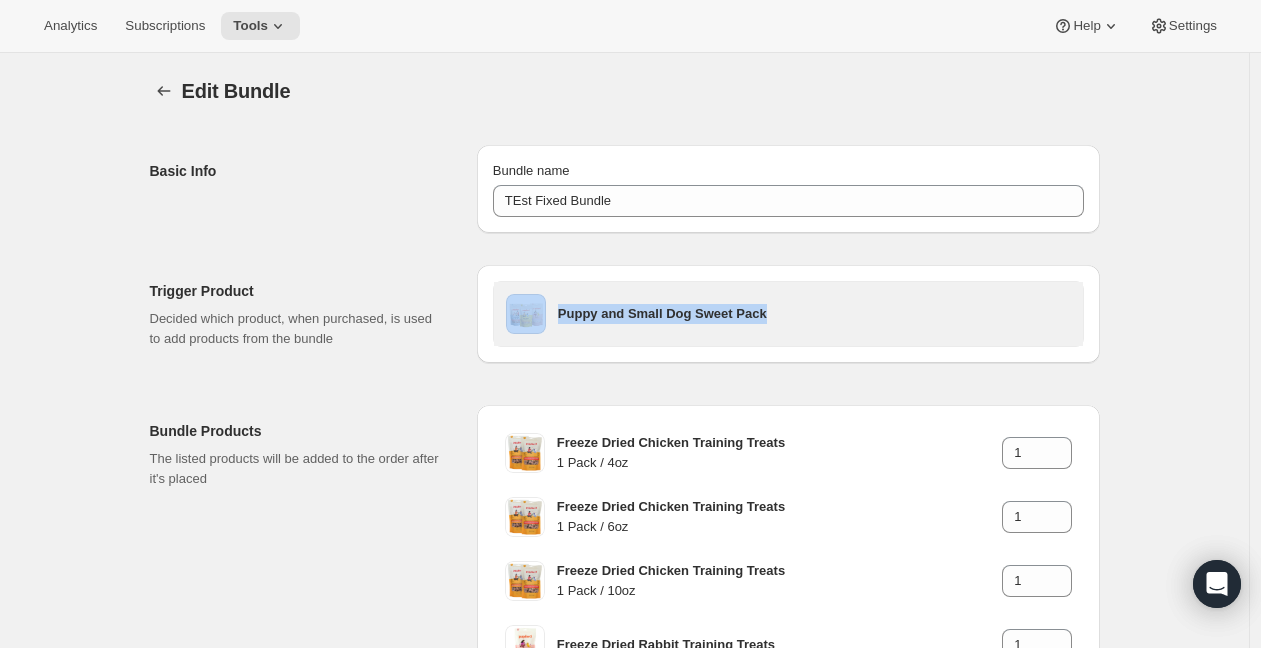 drag, startPoint x: 792, startPoint y: 317, endPoint x: 551, endPoint y: 306, distance: 241.2509 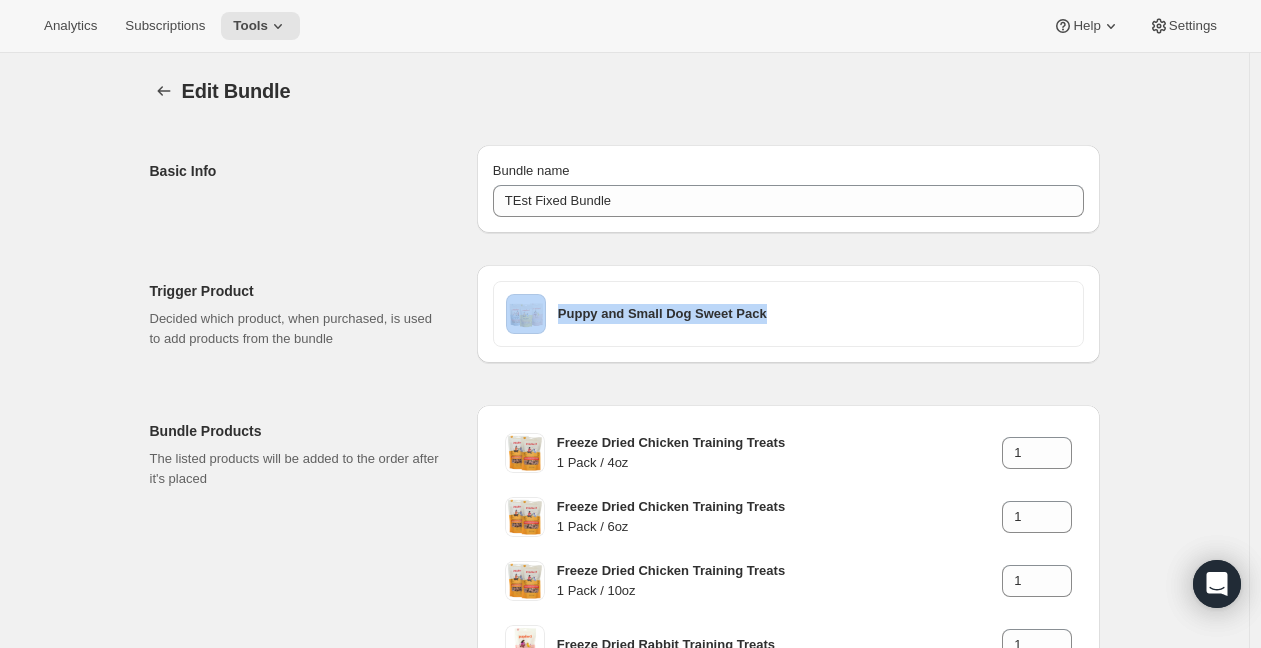 copy on "Puppy and Small Dog Sweet Pack" 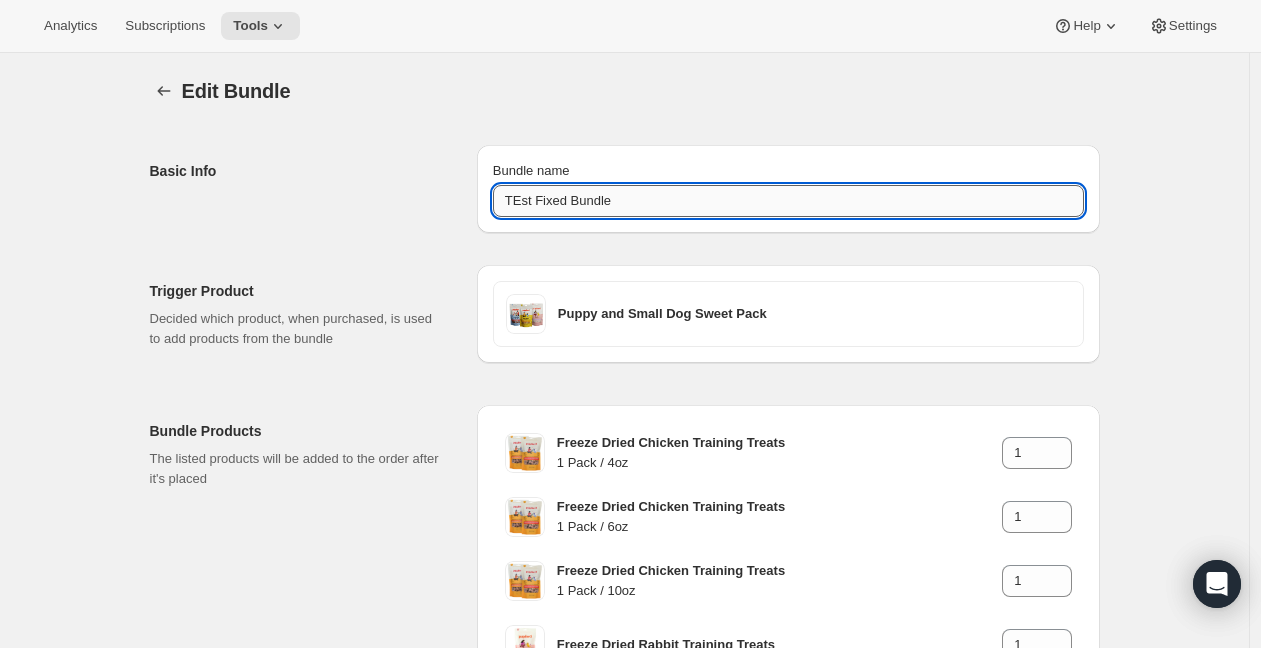 click on "TEst Fixed Bundle" at bounding box center [788, 201] 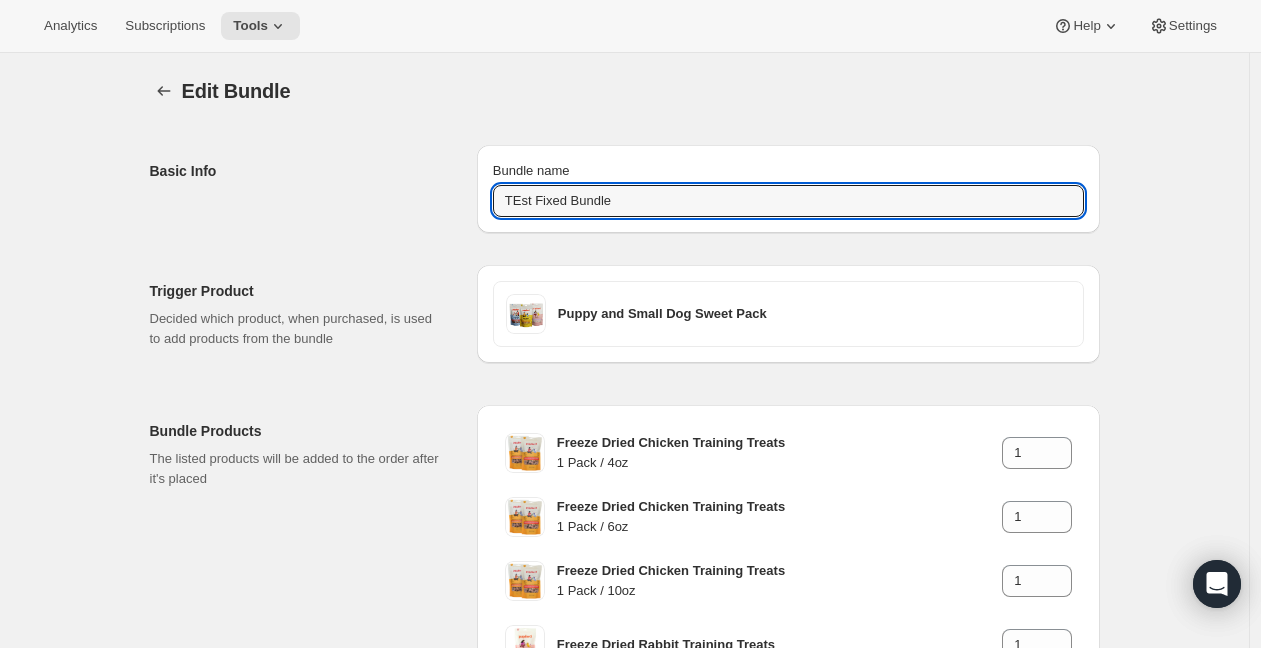 paste on "Puppy and Small Dog Sweet Pack" 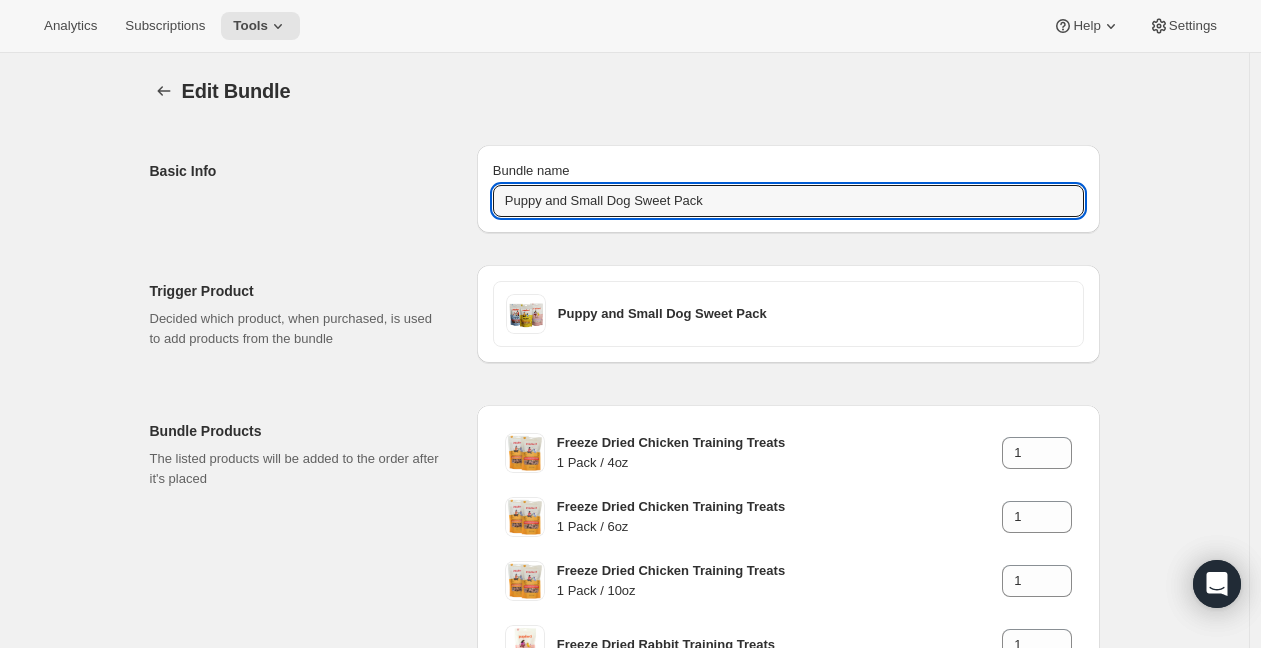 type on "Puppy and Small Dog Sweet Pack" 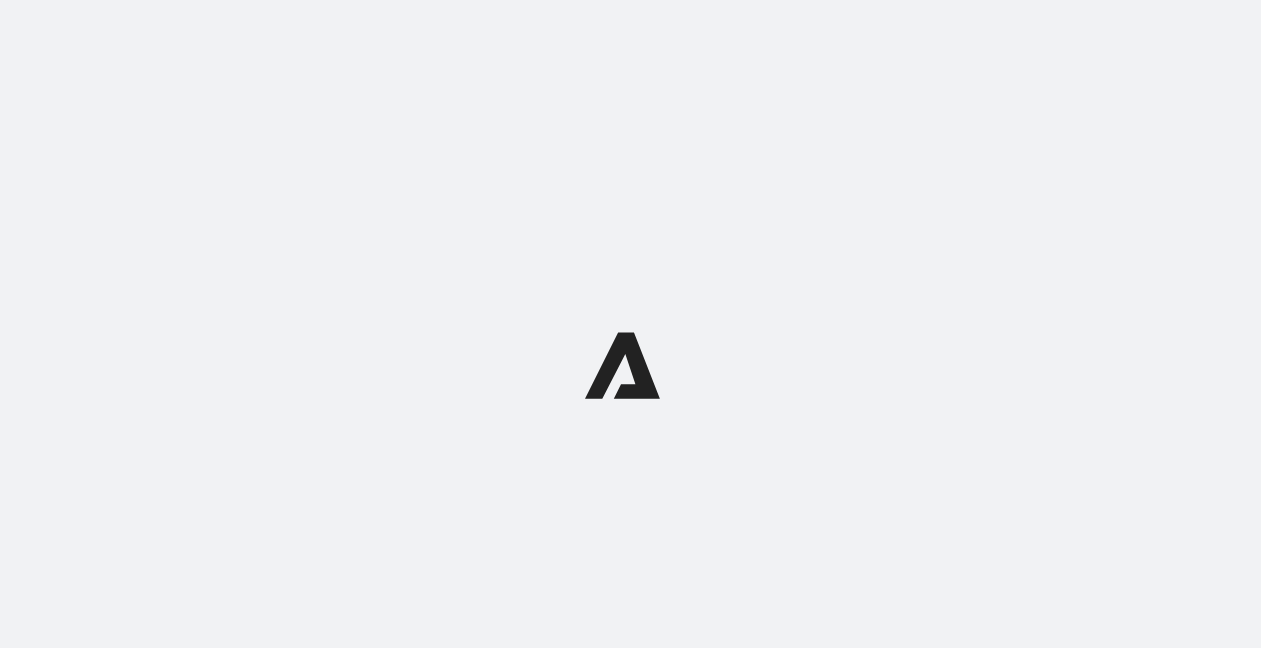 scroll, scrollTop: 0, scrollLeft: 0, axis: both 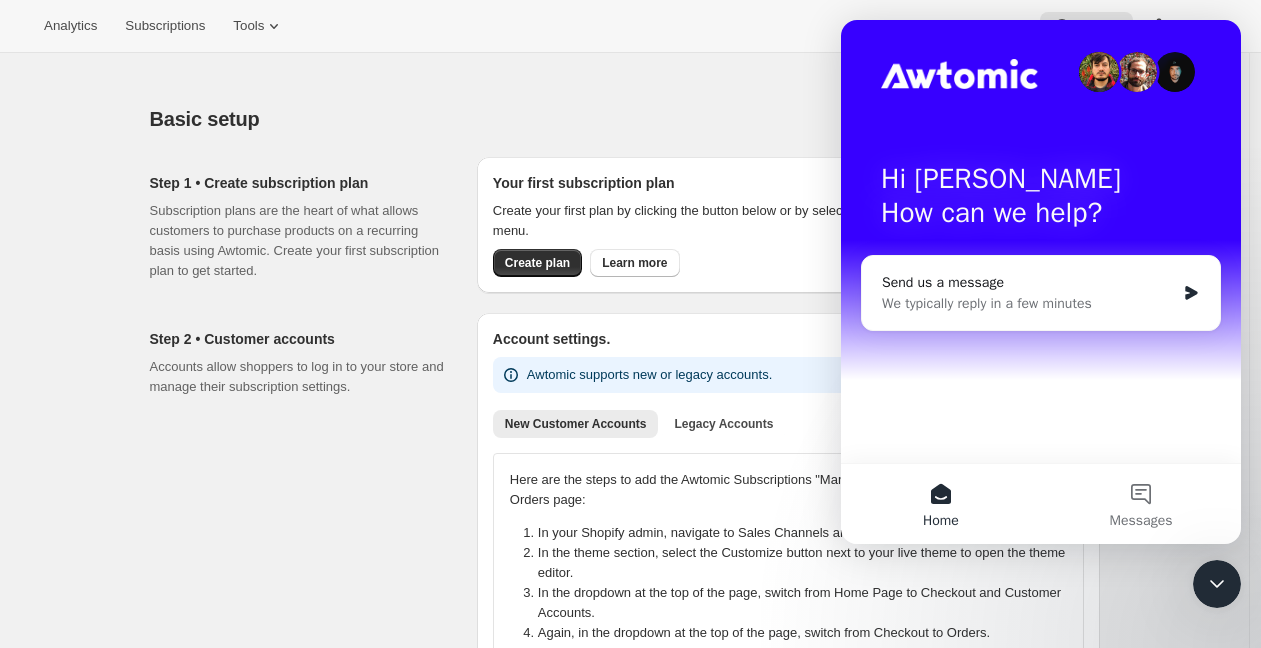 click 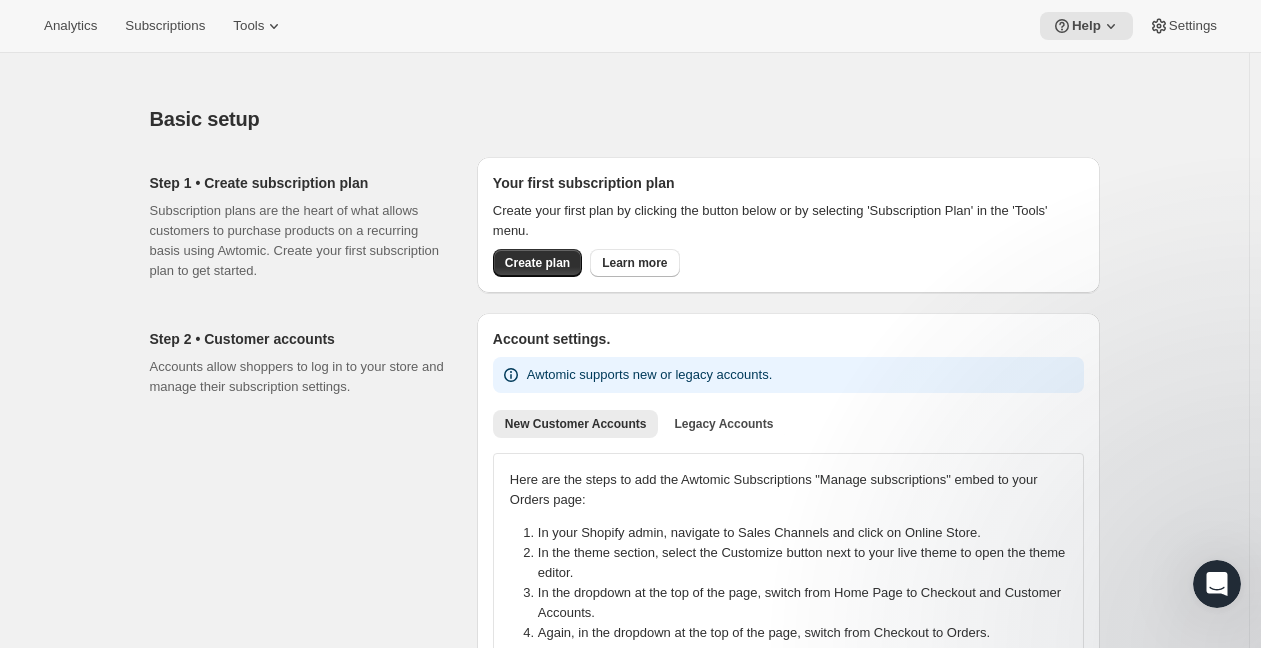 scroll, scrollTop: 0, scrollLeft: 0, axis: both 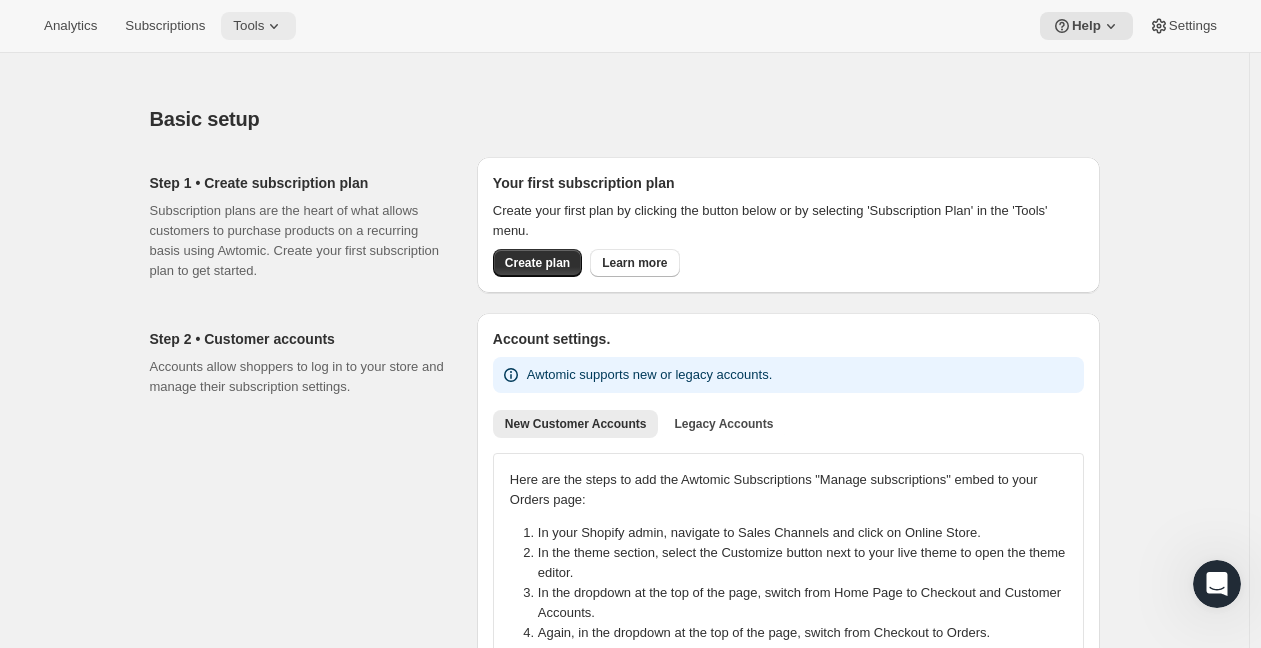 click on "Tools" at bounding box center (248, 26) 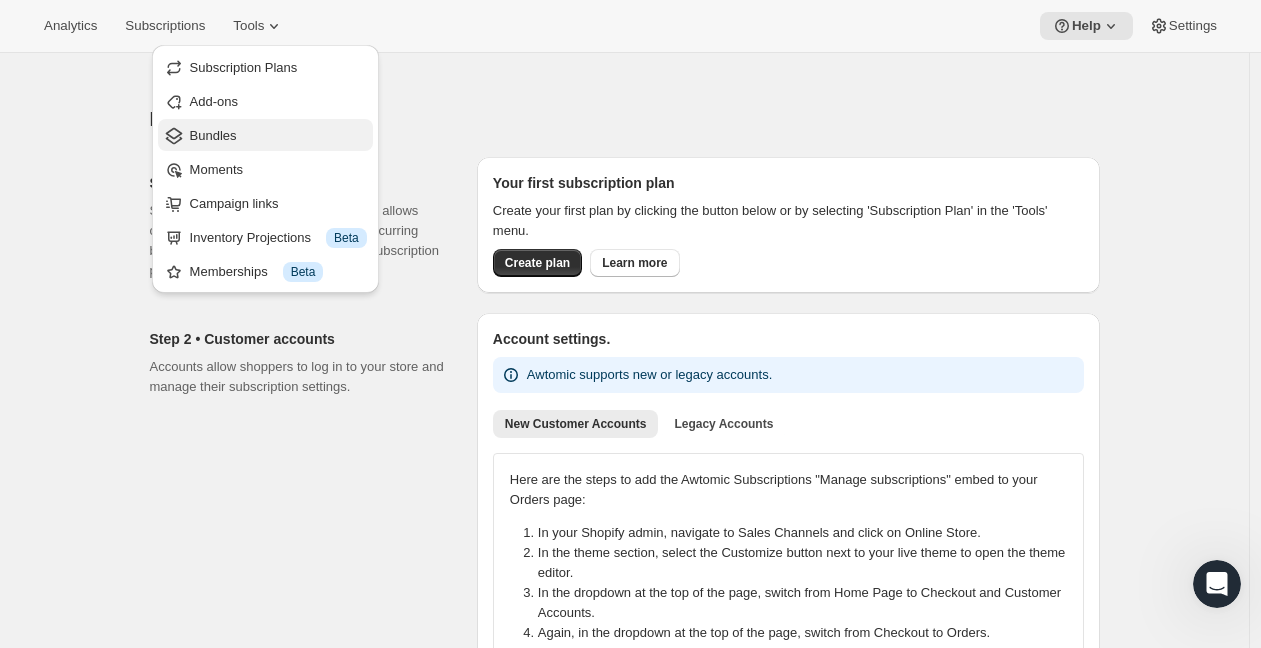 click on "Bundles" at bounding box center [278, 136] 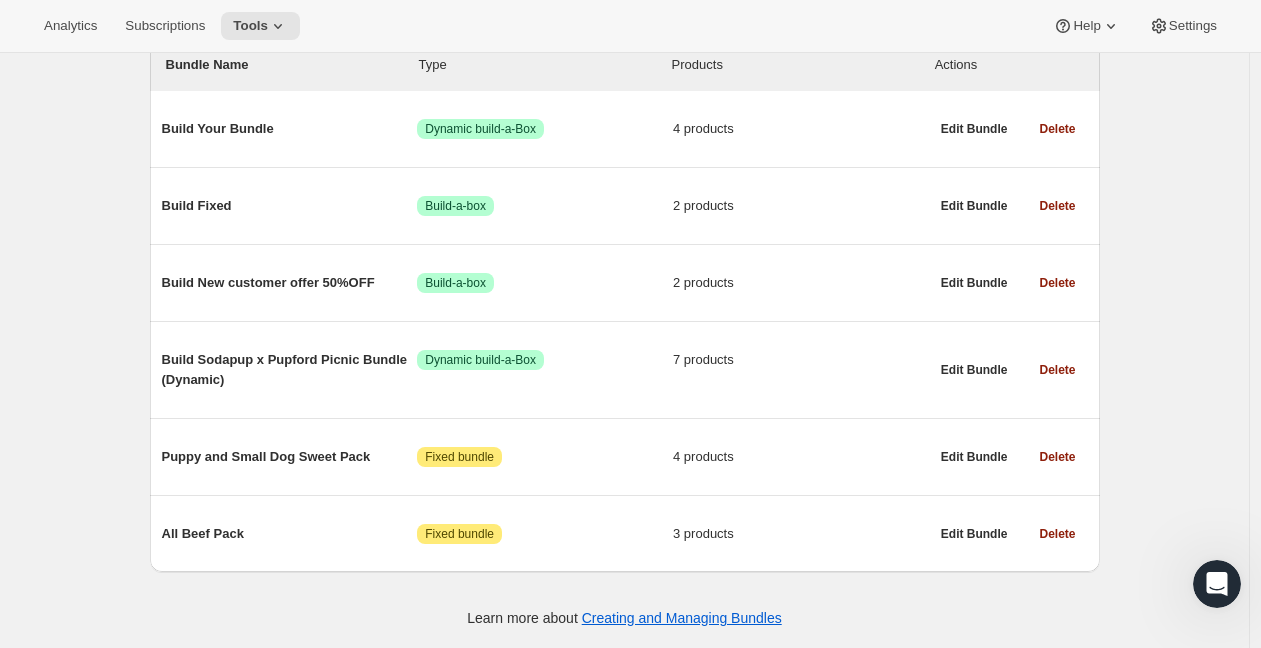 scroll, scrollTop: 254, scrollLeft: 0, axis: vertical 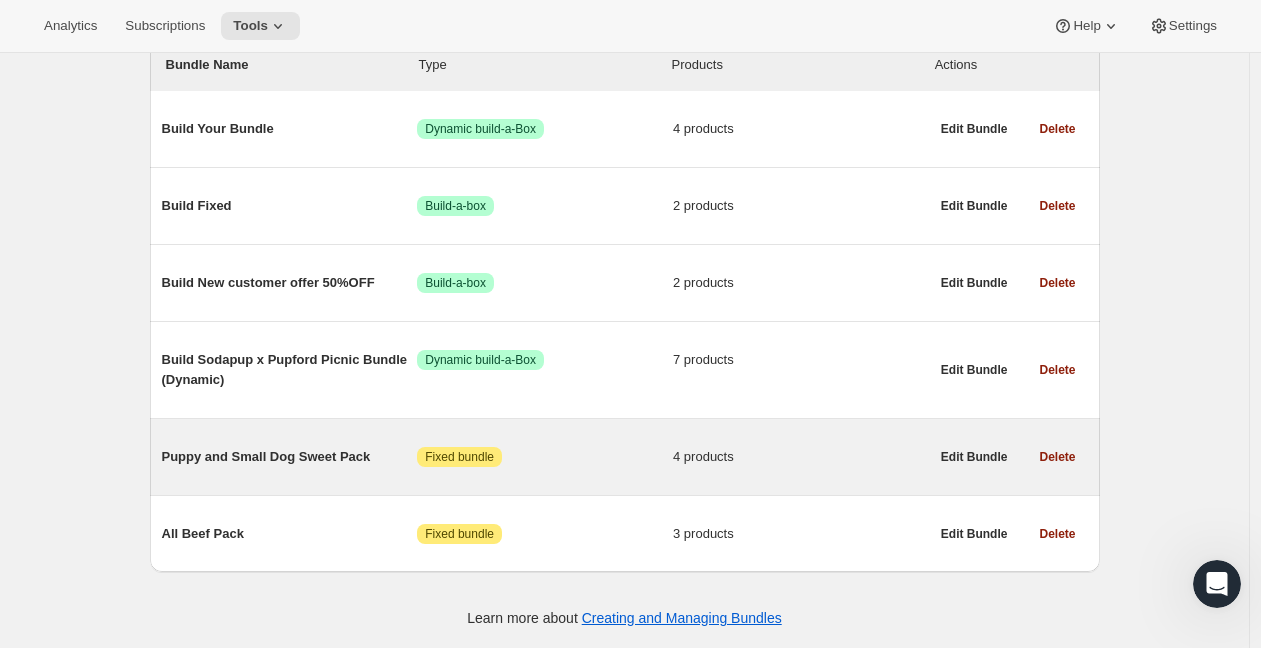 drag, startPoint x: 381, startPoint y: 457, endPoint x: 201, endPoint y: 433, distance: 181.59296 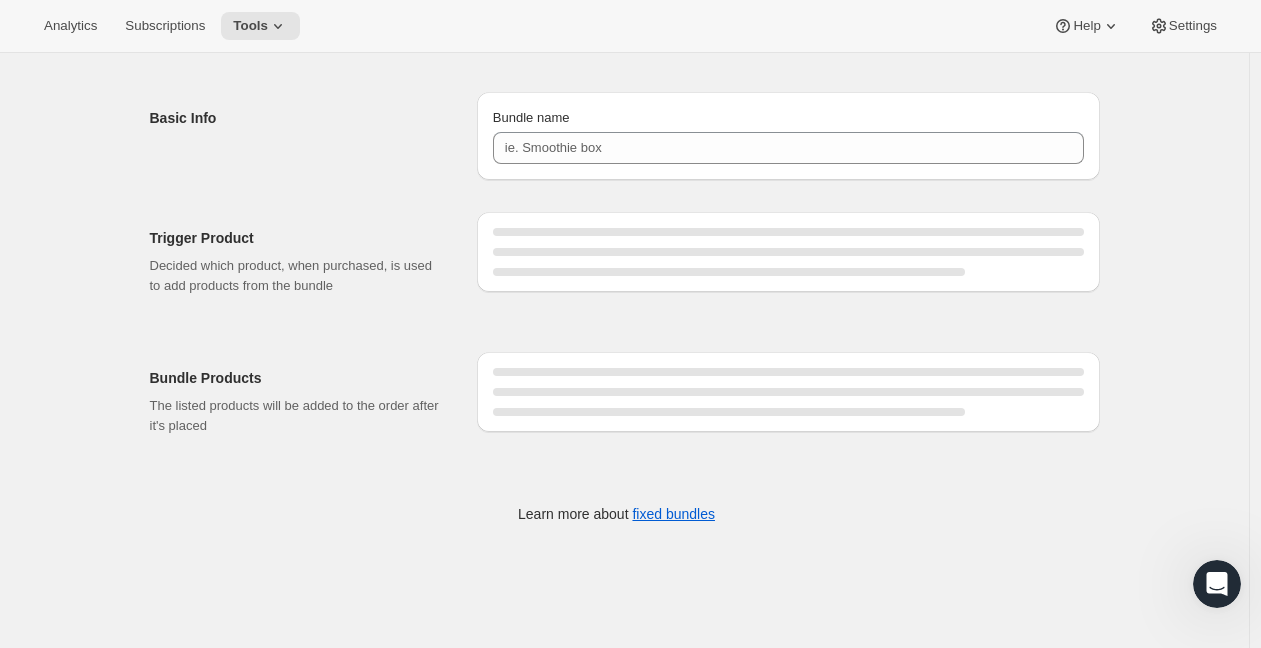 scroll, scrollTop: 0, scrollLeft: 0, axis: both 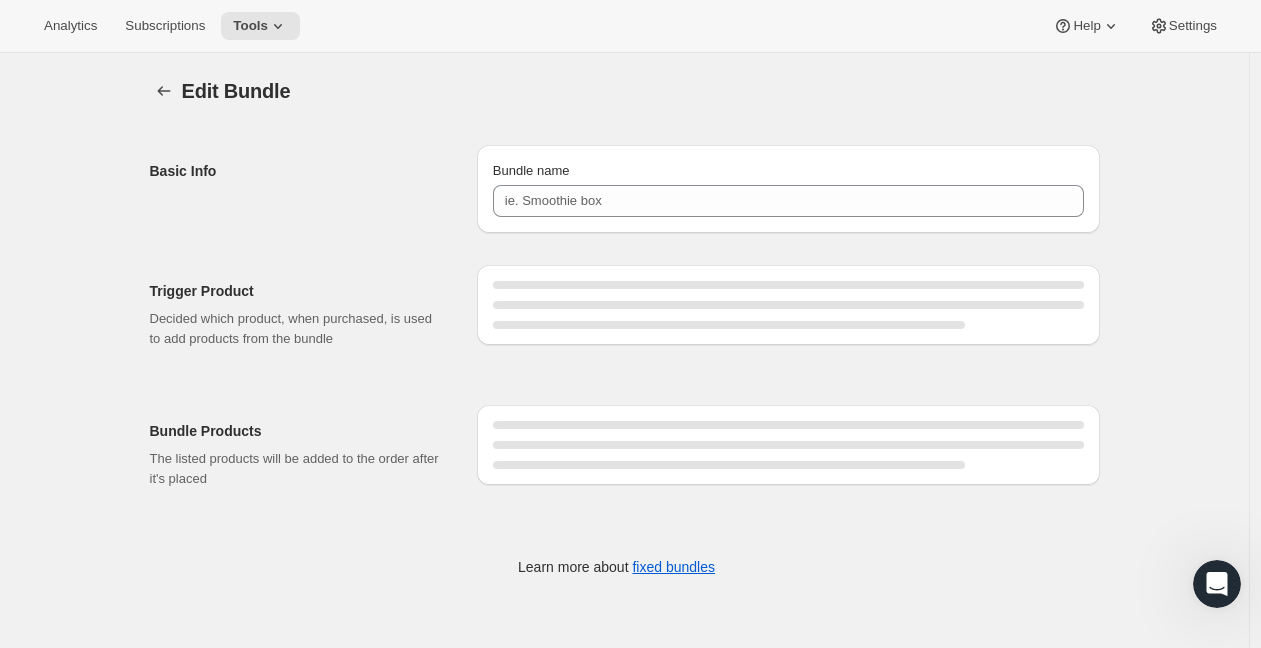 type on "Puppy and Small Dog Sweet Pack" 